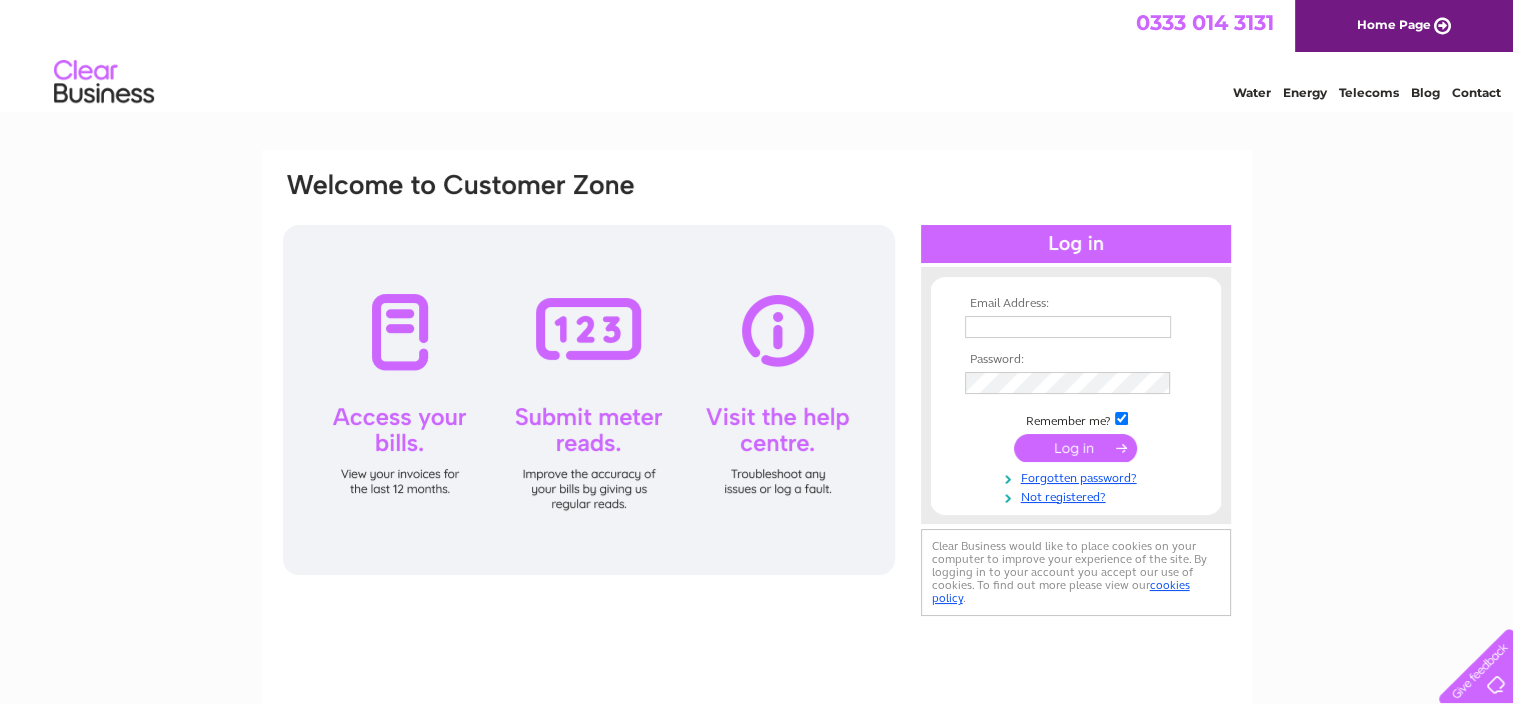 scroll, scrollTop: 0, scrollLeft: 0, axis: both 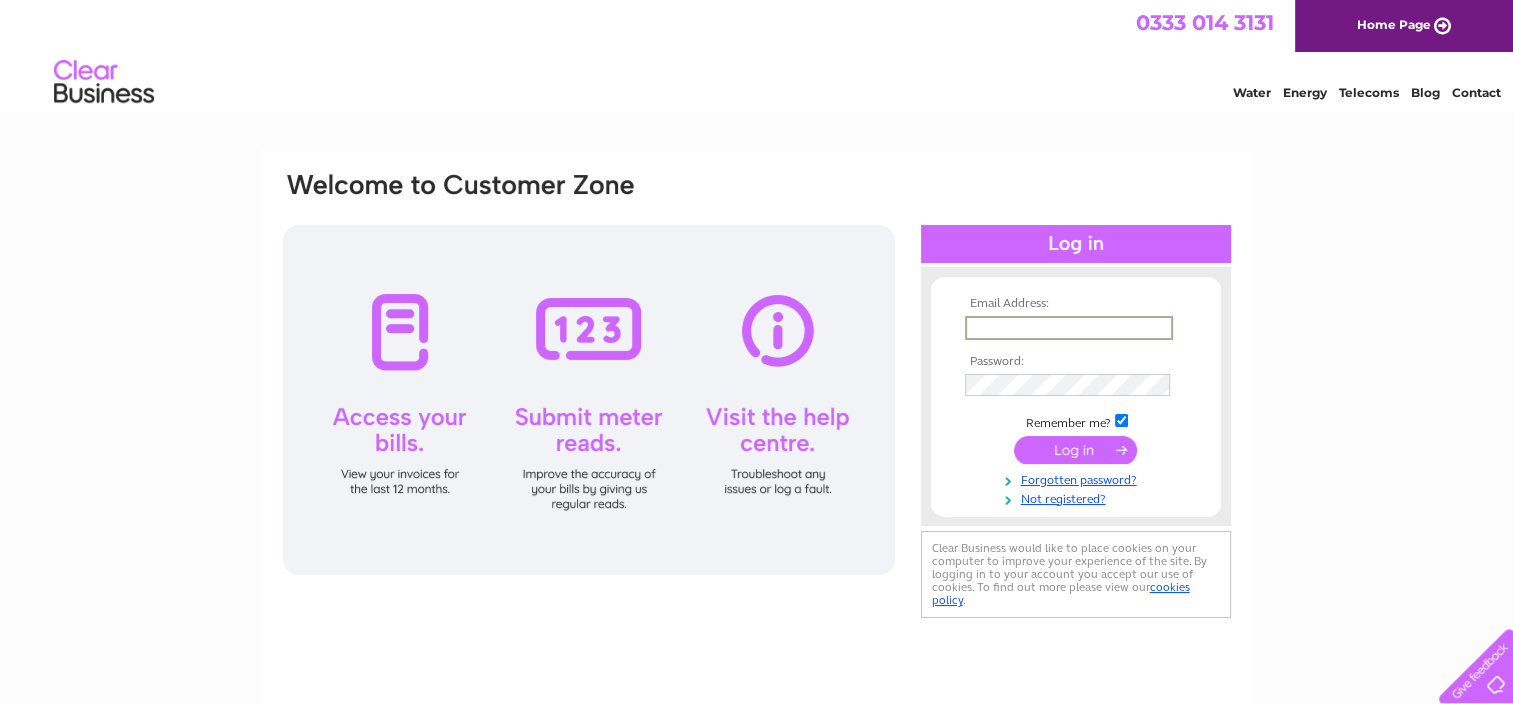 type on "accounts@sonomatic.com" 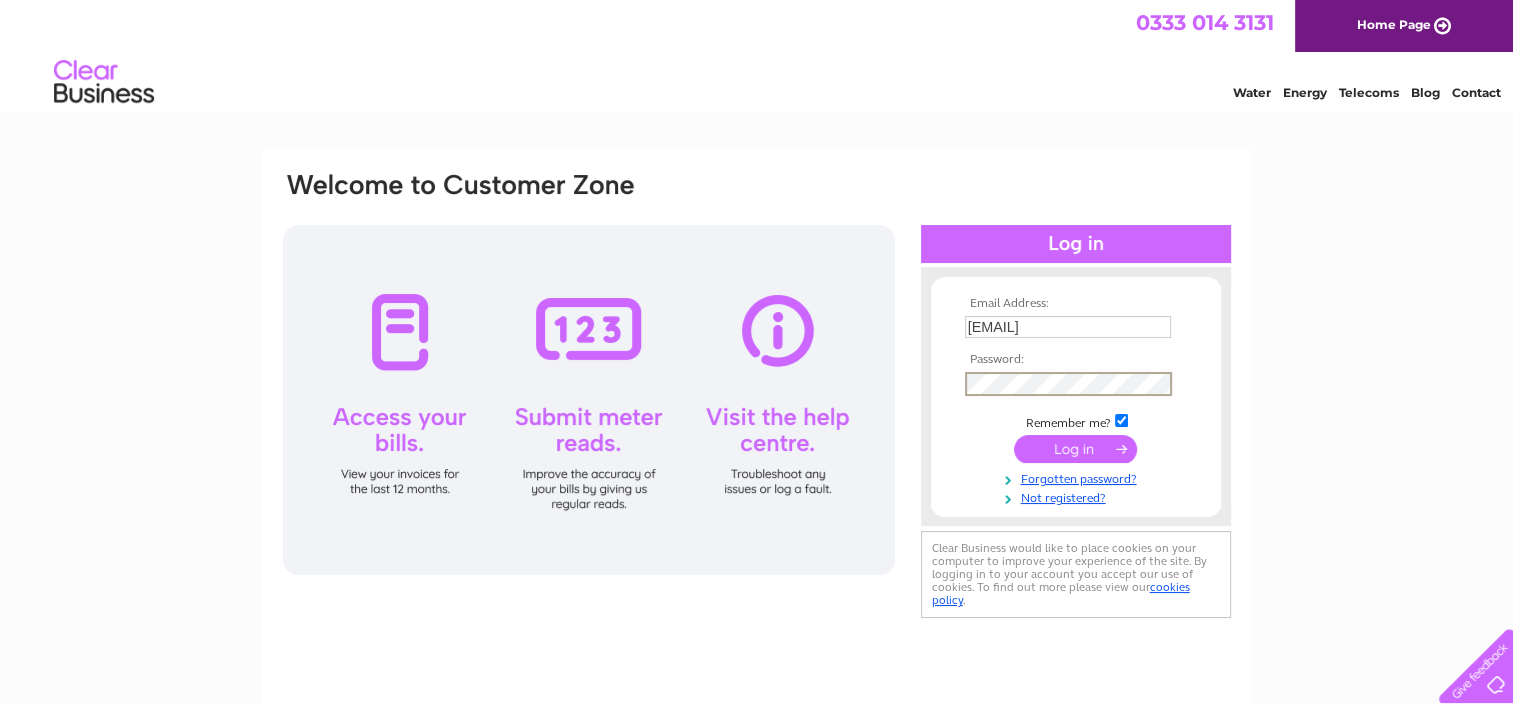 click at bounding box center (1075, 449) 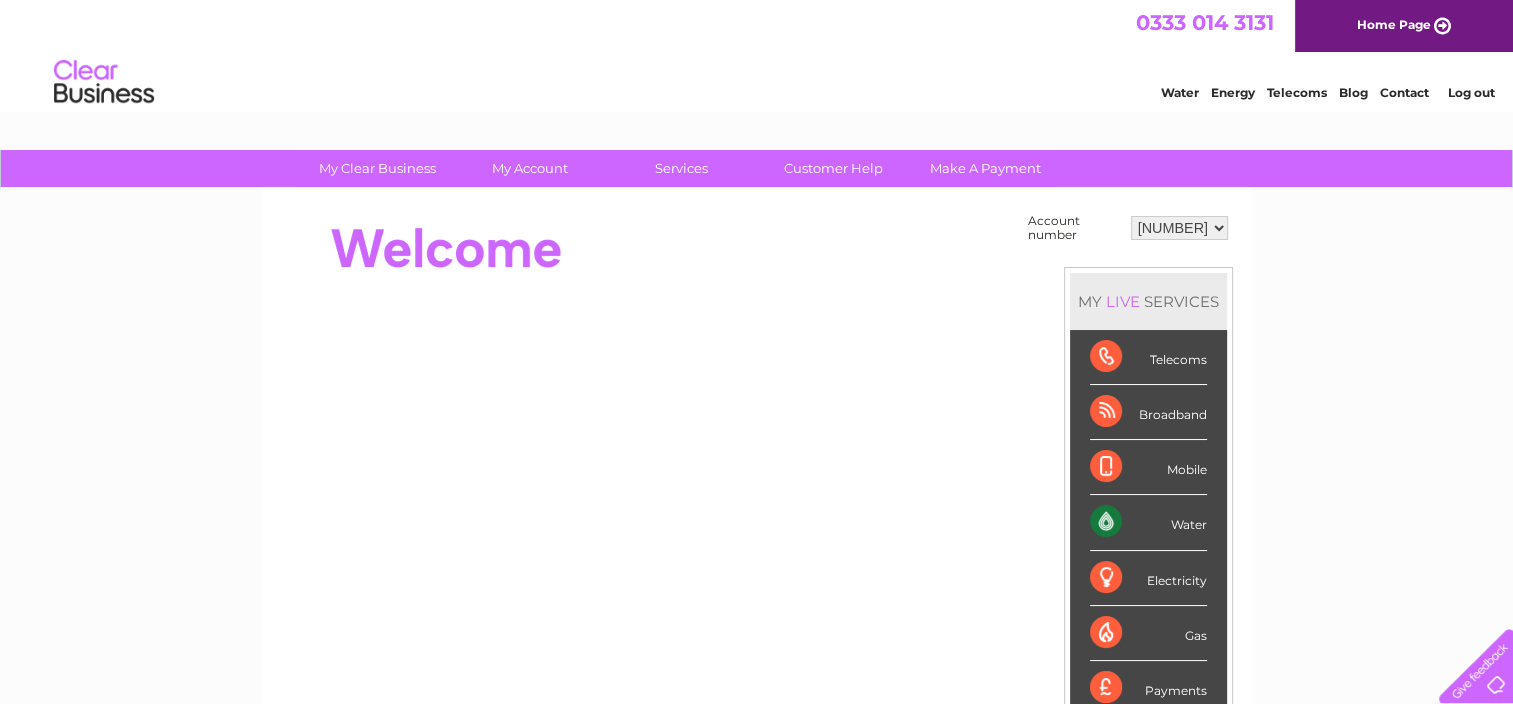 scroll, scrollTop: 0, scrollLeft: 0, axis: both 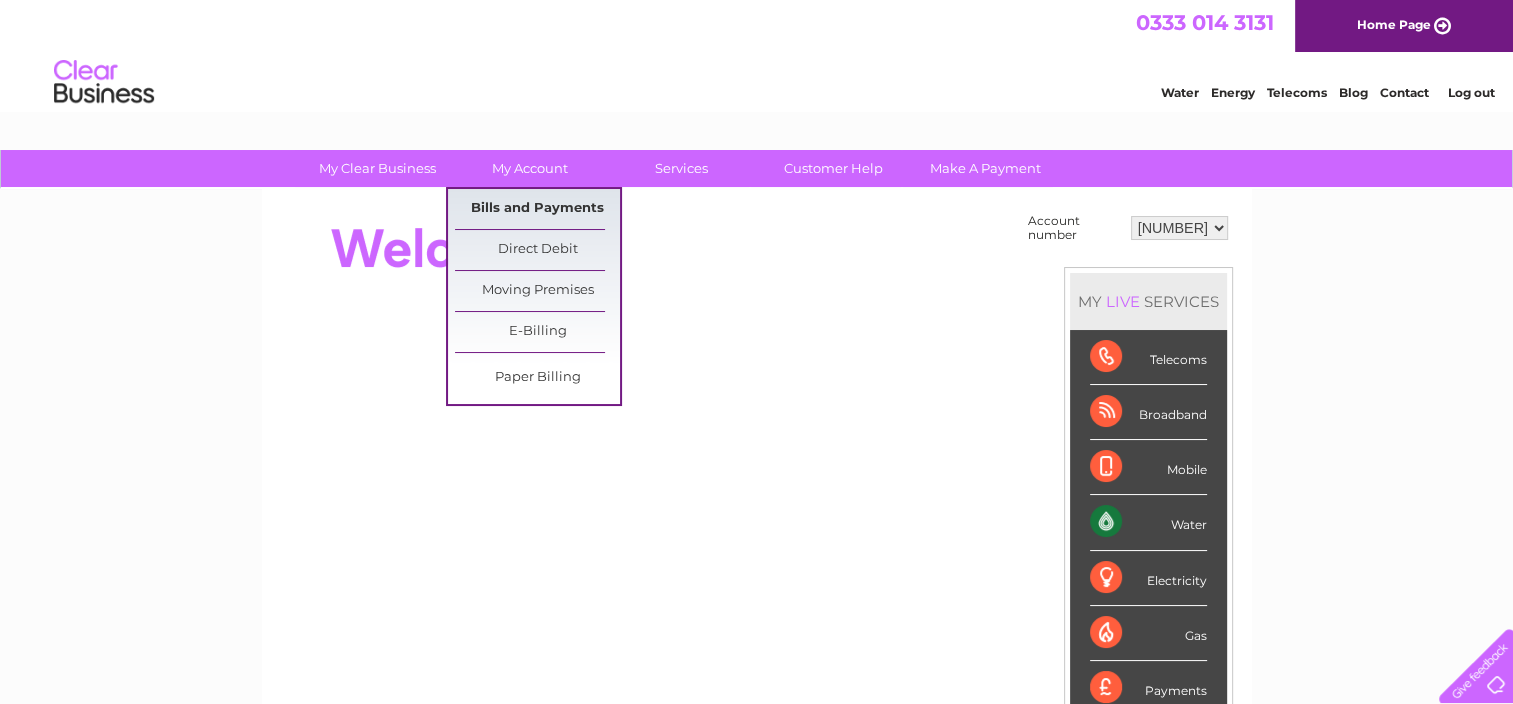 click on "Bills and Payments" at bounding box center [537, 209] 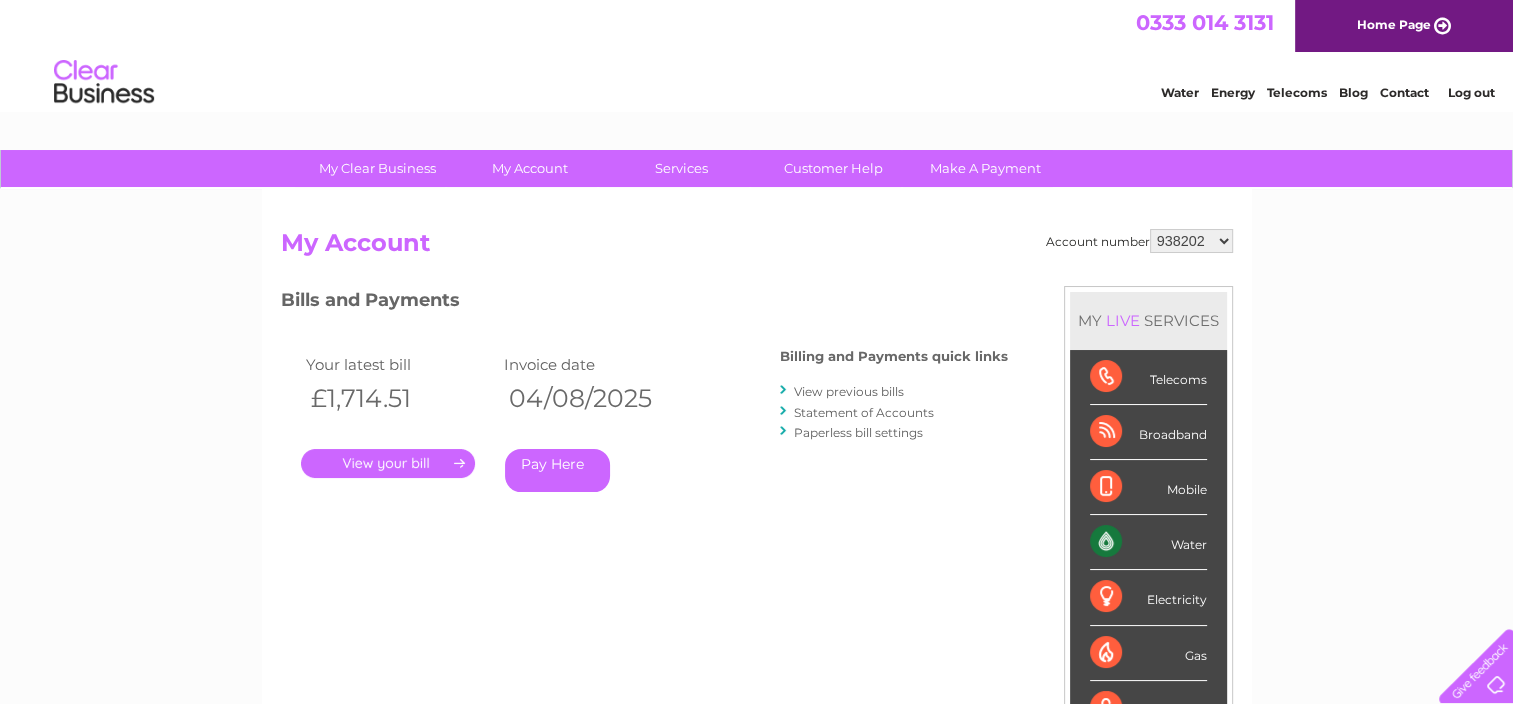 scroll, scrollTop: 0, scrollLeft: 0, axis: both 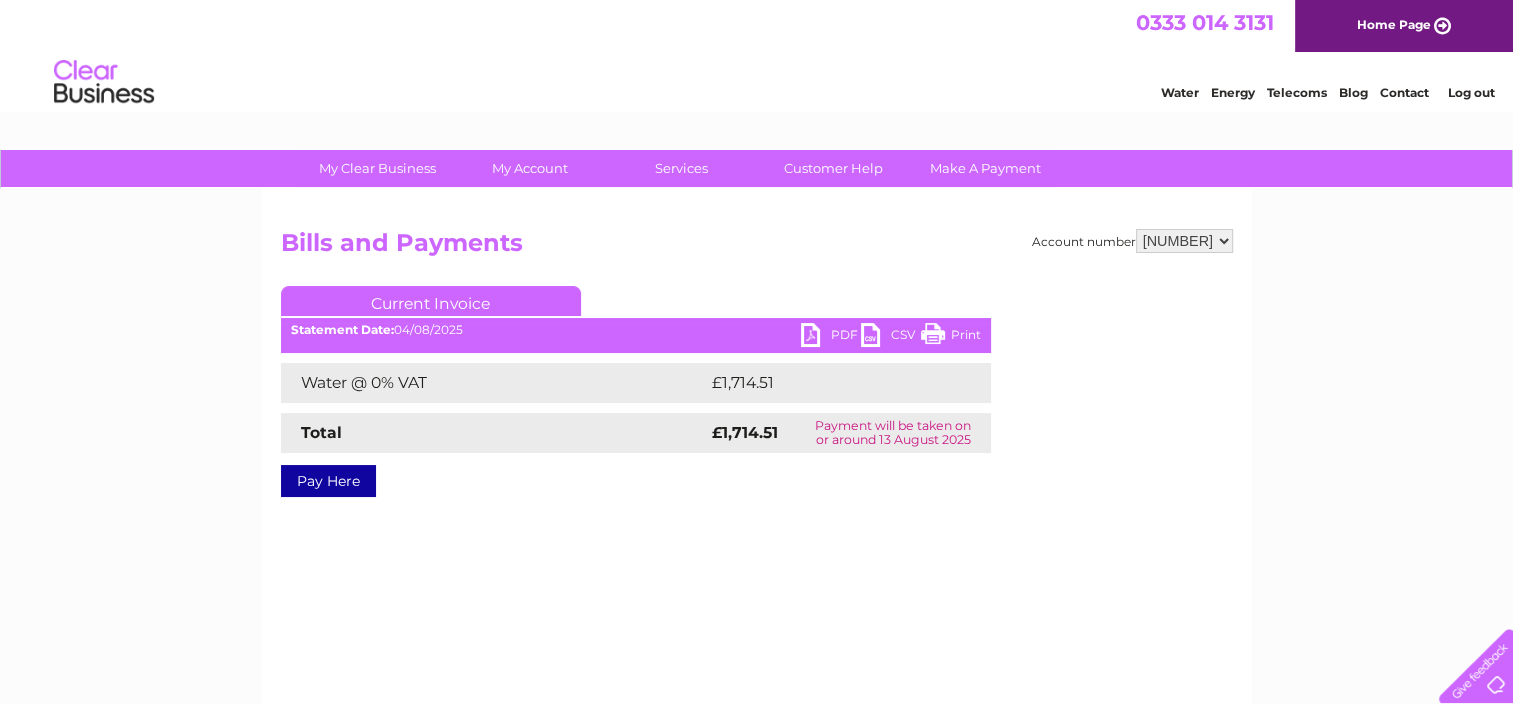 click on "PDF" at bounding box center [831, 337] 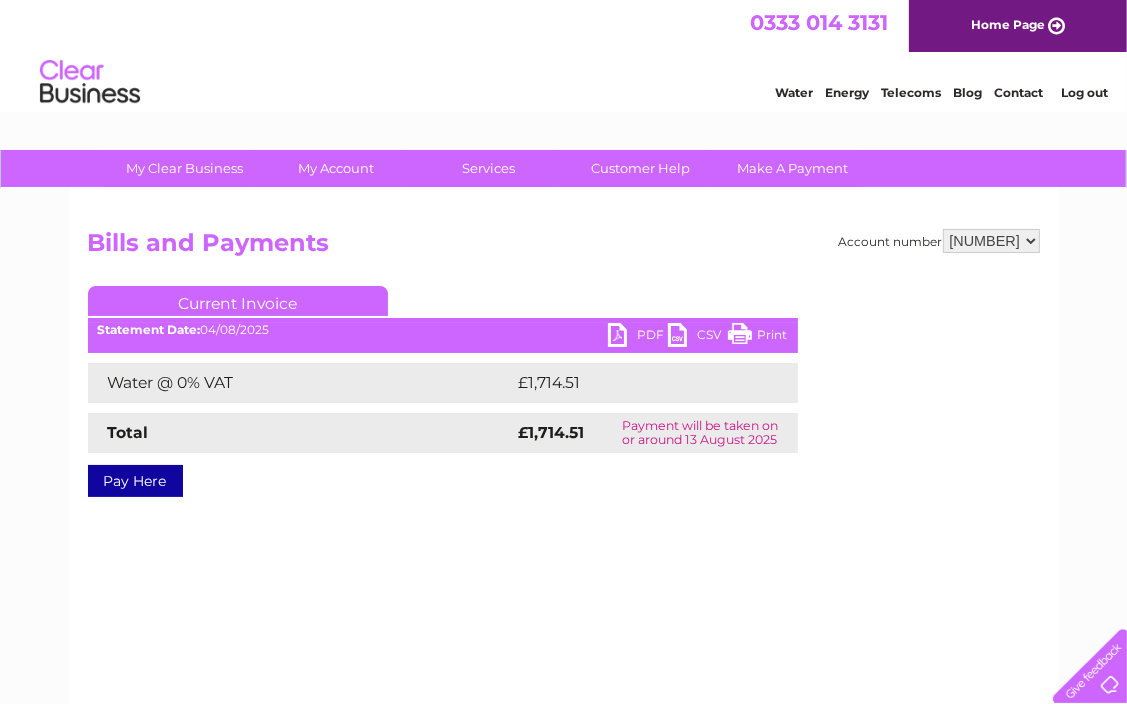 click on "938202
3023438" at bounding box center [991, 241] 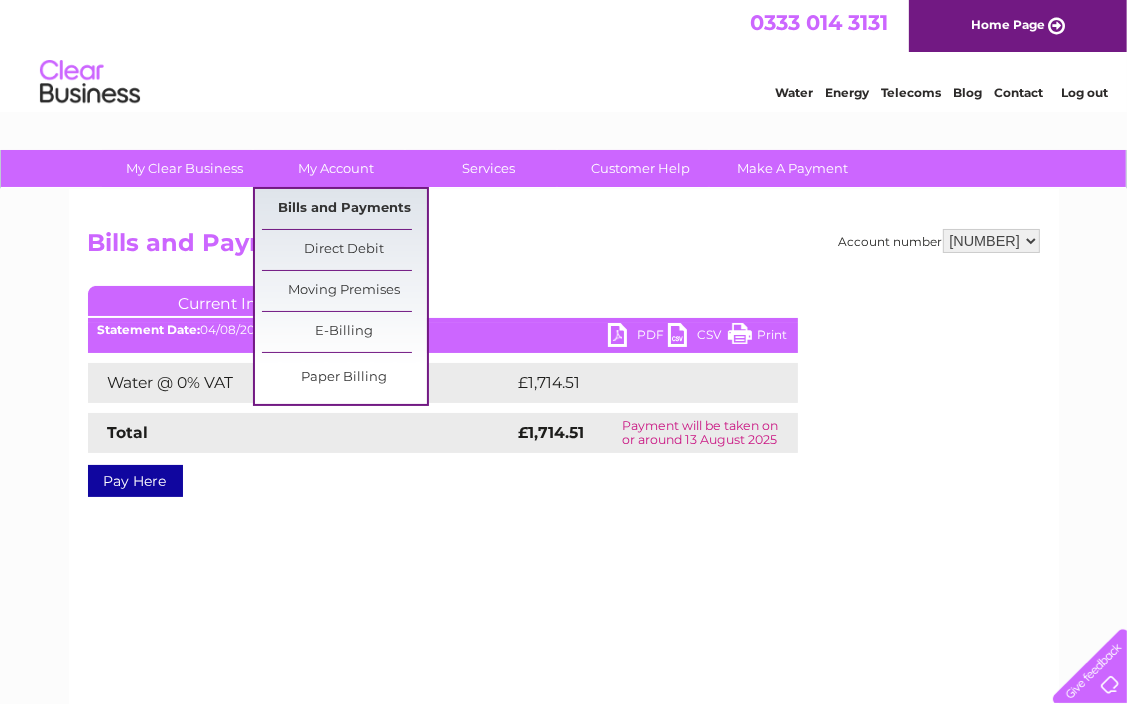 click on "Bills and Payments" at bounding box center [344, 209] 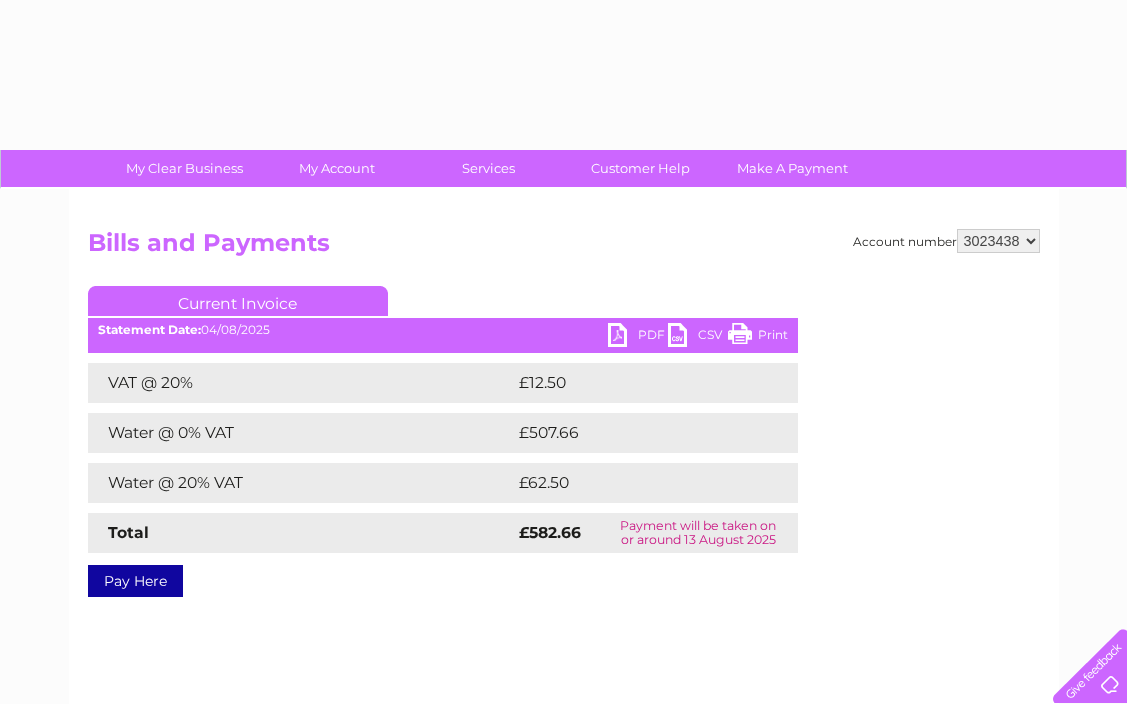 scroll, scrollTop: 0, scrollLeft: 0, axis: both 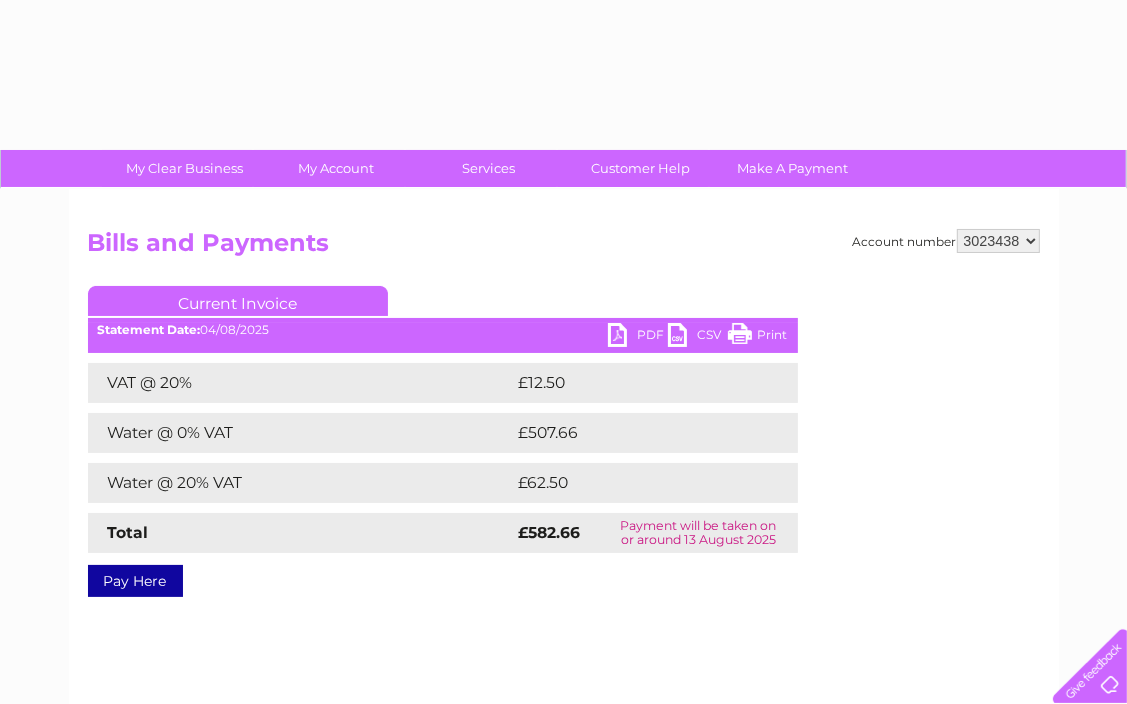 click on "Account number       [NUMBER]
[NUMBER]
Bills and Payments
Current Invoice
PDF
CSV
Print" at bounding box center [564, 469] 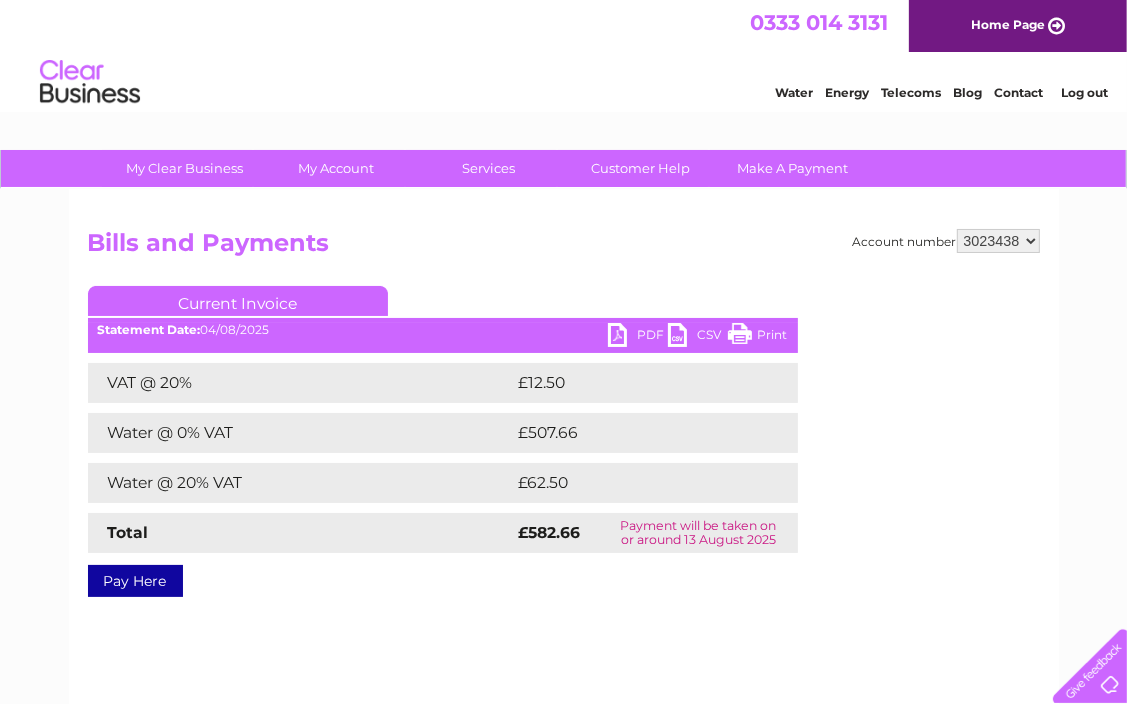 scroll, scrollTop: 0, scrollLeft: 0, axis: both 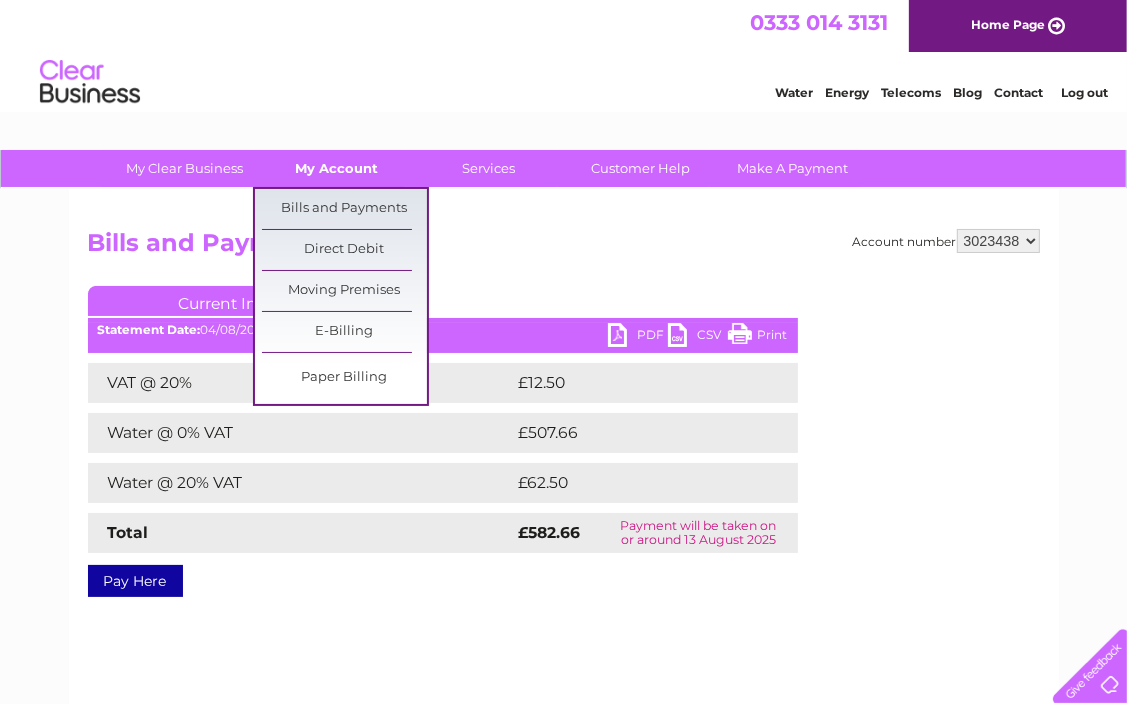 click on "My Account" at bounding box center (336, 168) 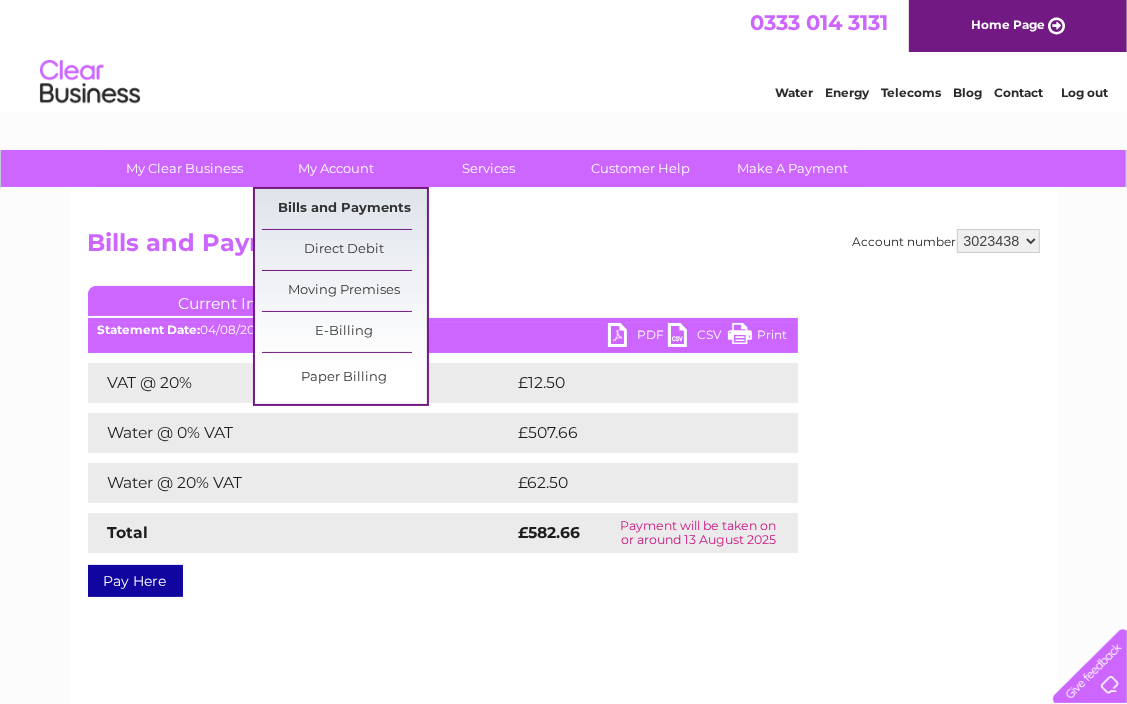click on "Bills and Payments" at bounding box center (344, 209) 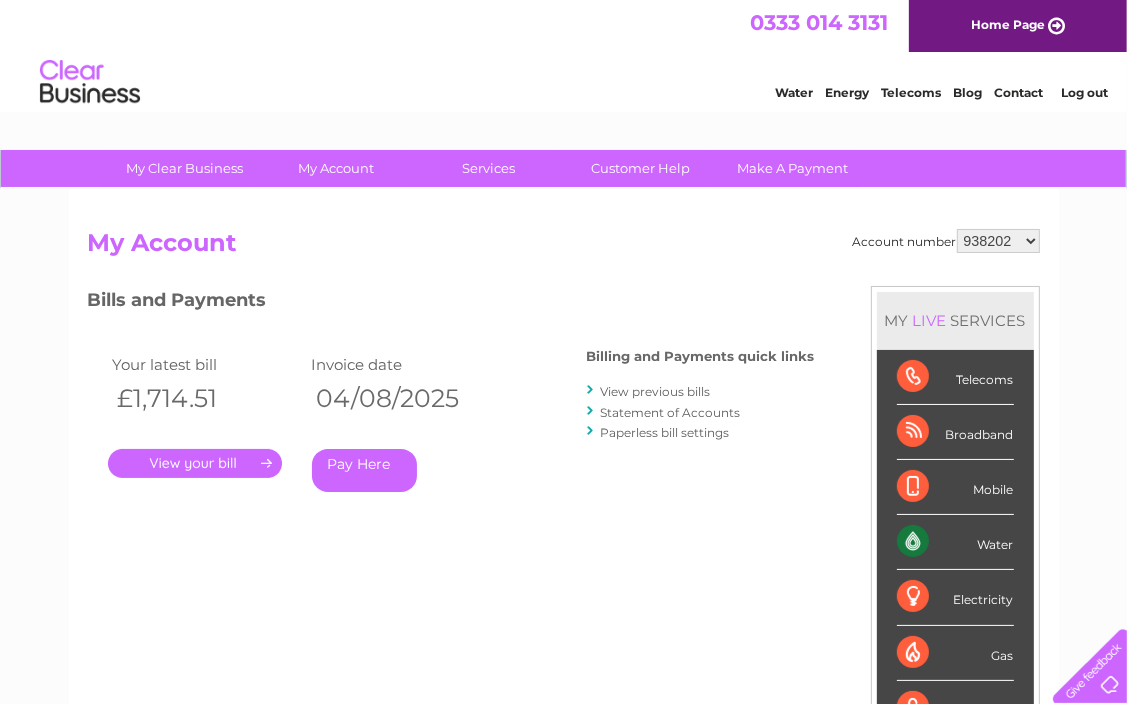 scroll, scrollTop: 0, scrollLeft: 0, axis: both 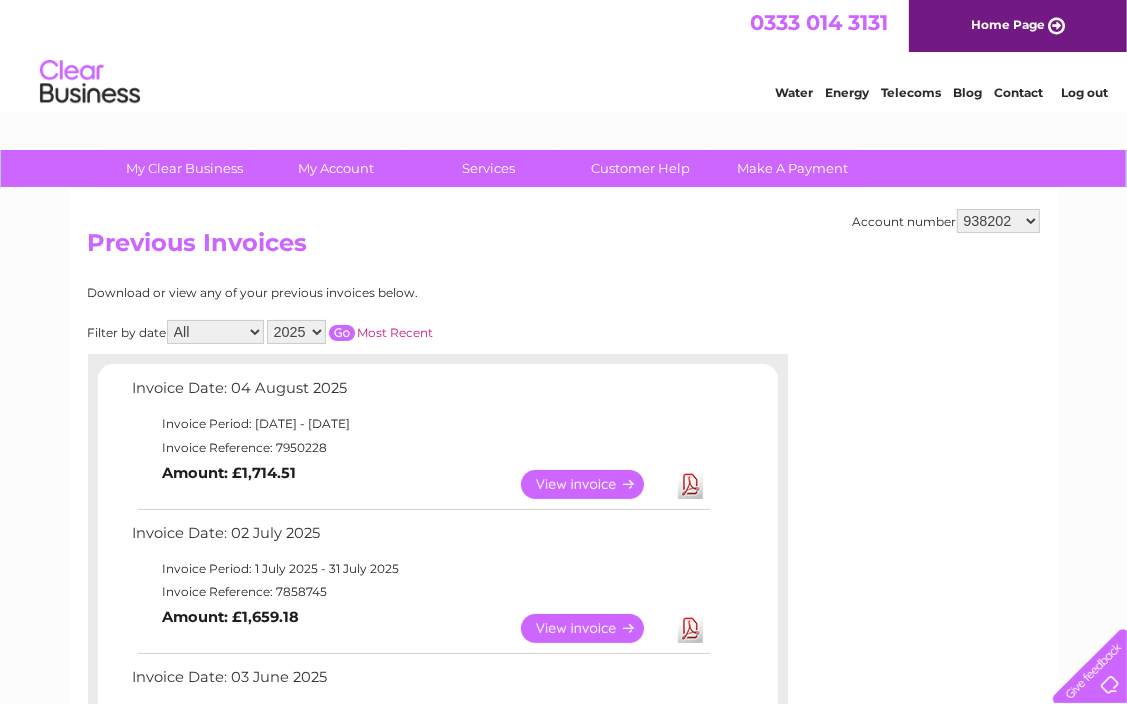 click on "[NUMBER]
[NUMBER]" at bounding box center (998, 221) 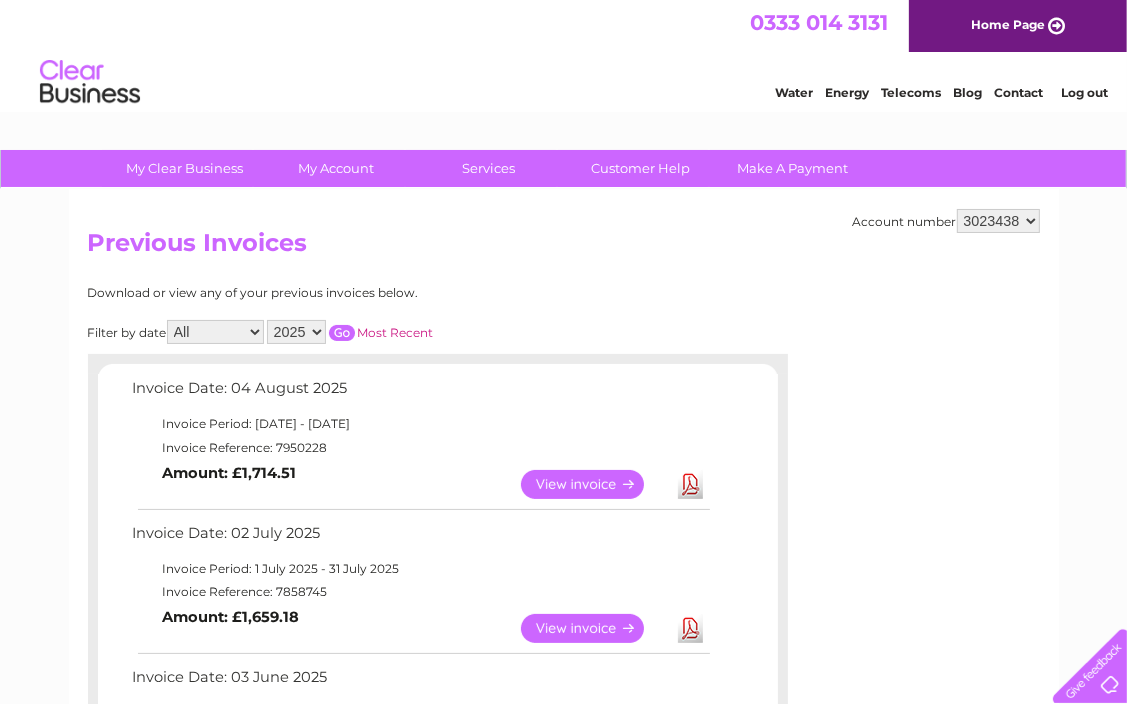click on "[NUMBER]
[NUMBER]" at bounding box center [998, 221] 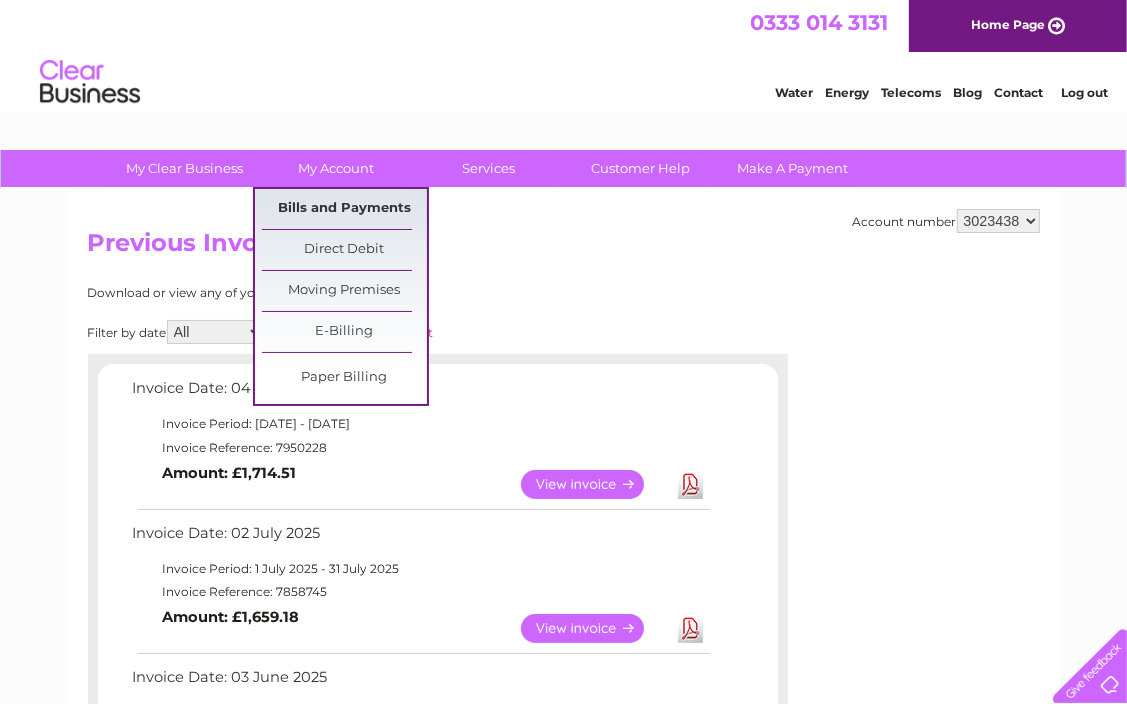 click on "Bills and Payments" at bounding box center [344, 209] 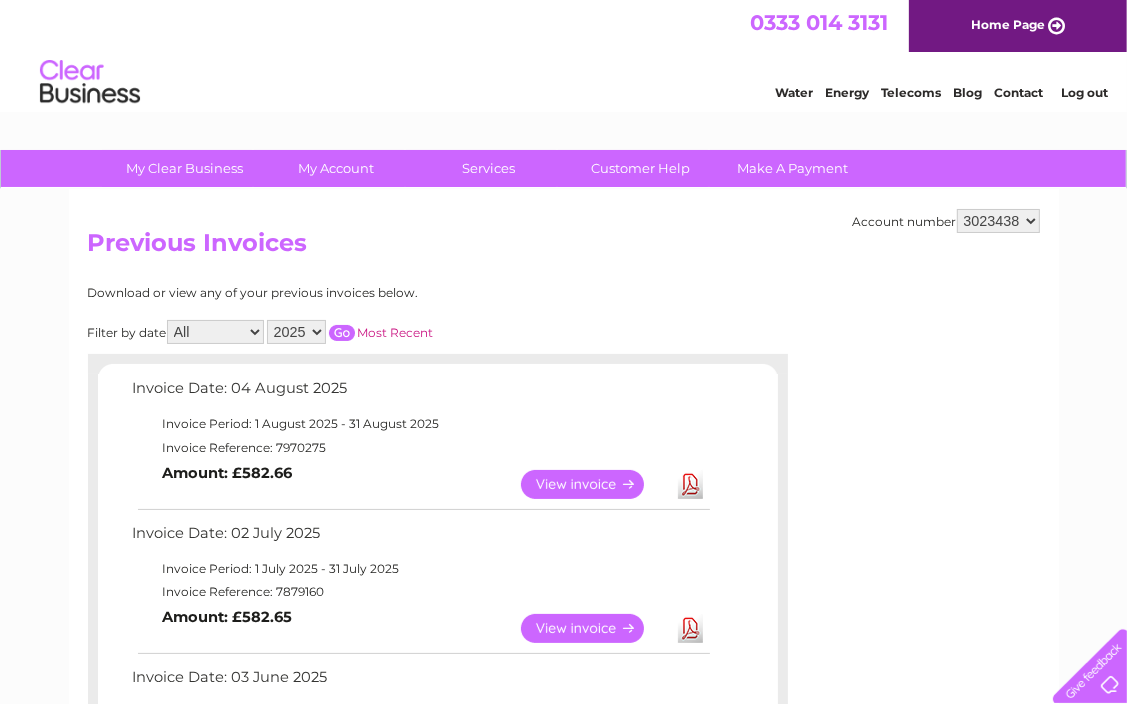 scroll, scrollTop: 0, scrollLeft: 0, axis: both 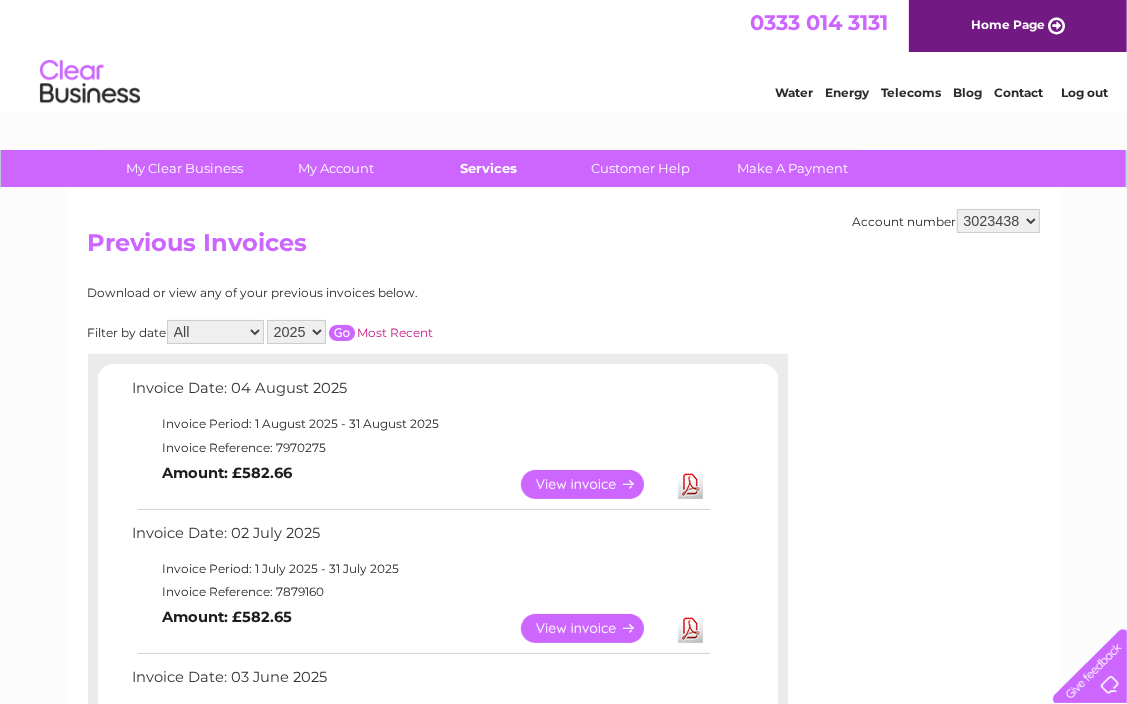 drag, startPoint x: 549, startPoint y: 281, endPoint x: 428, endPoint y: 180, distance: 157.61345 